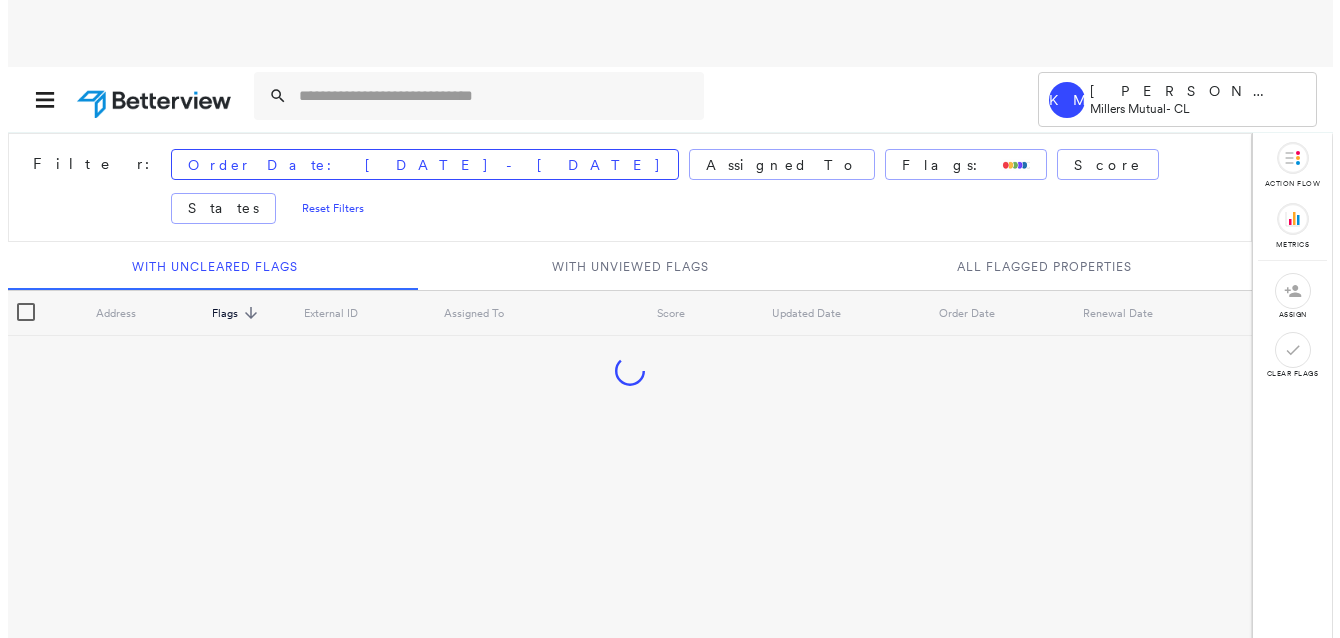 scroll, scrollTop: 0, scrollLeft: 0, axis: both 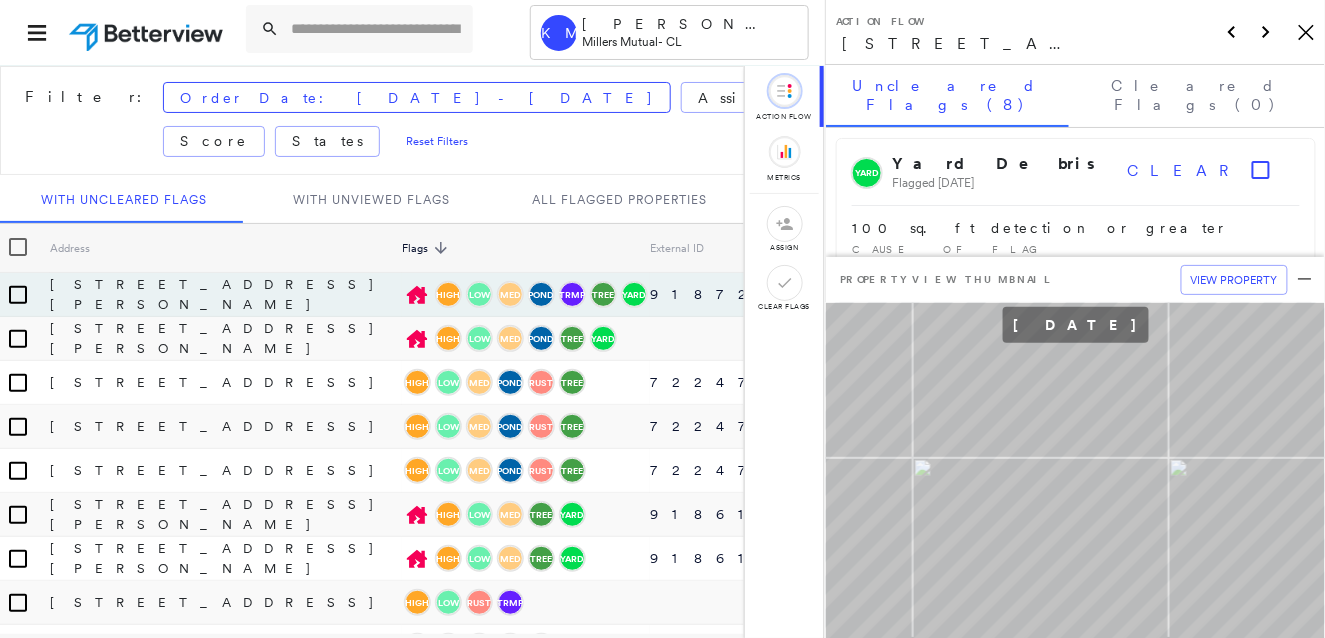 click on "Icon_Closemodal" 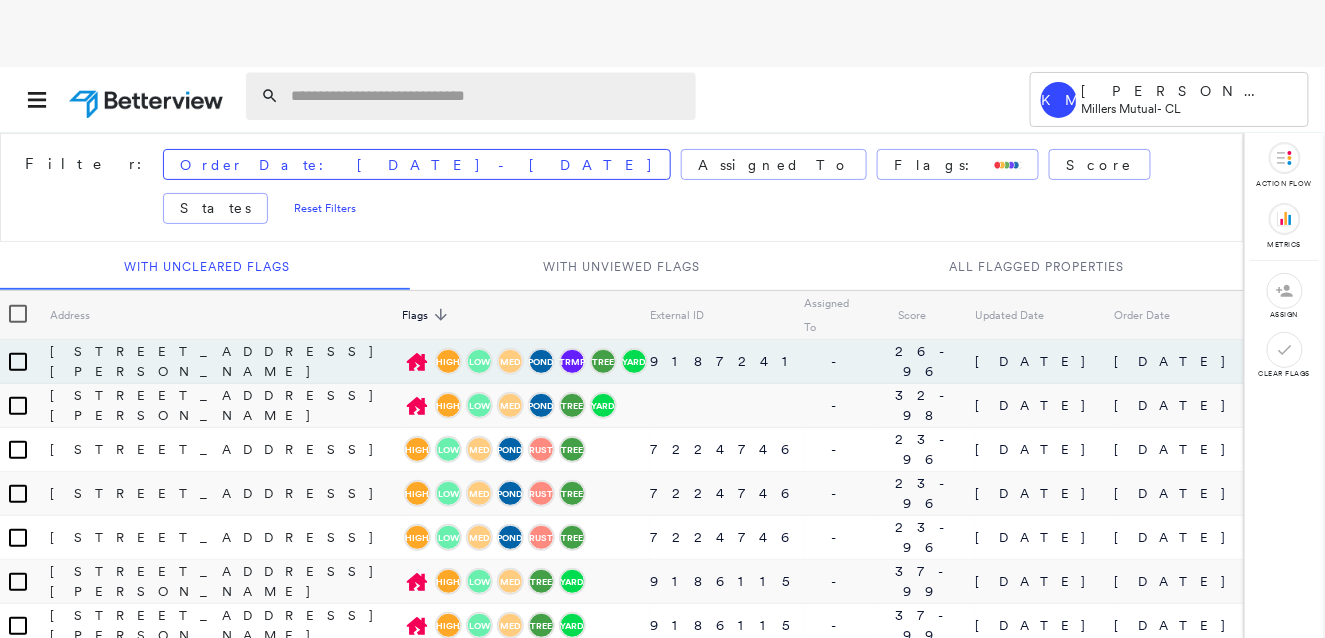click at bounding box center (487, 96) 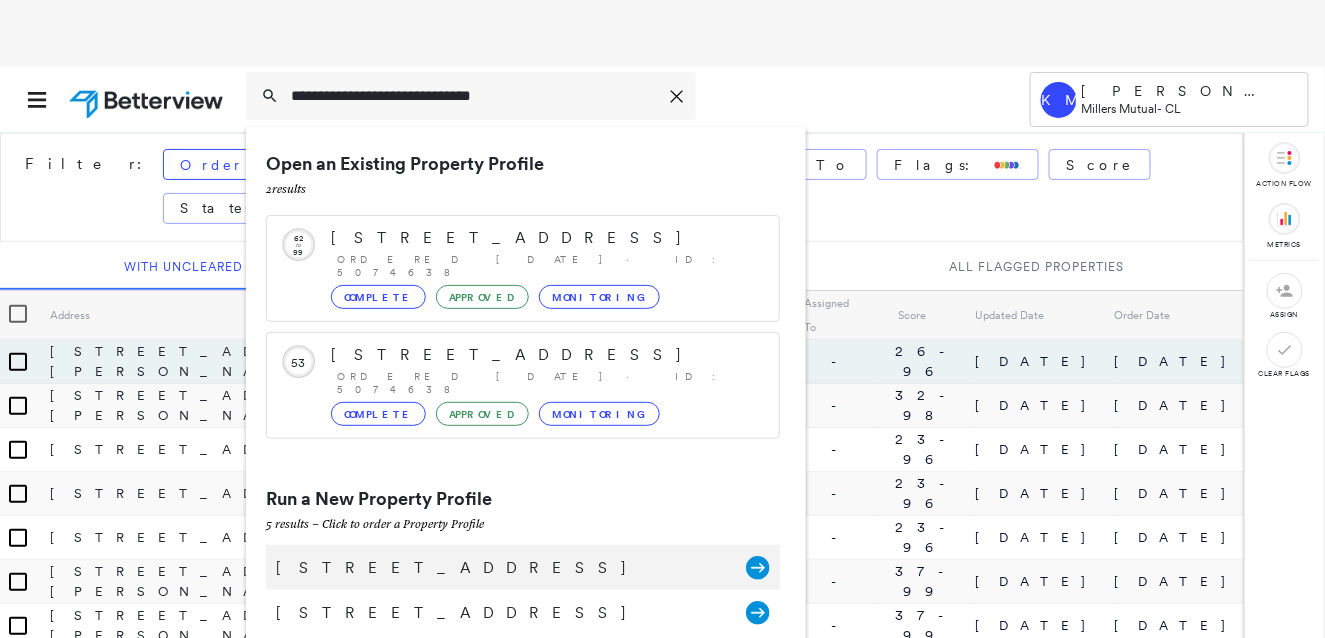 type on "**********" 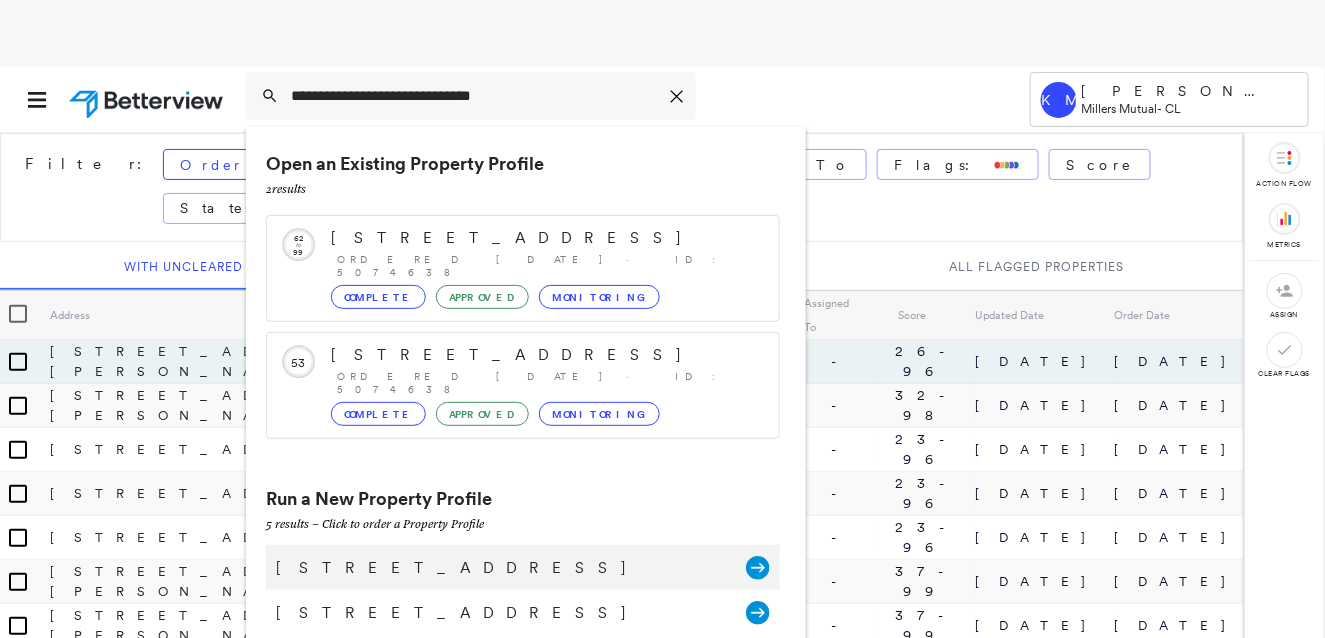click on "[STREET_ADDRESS]" at bounding box center (501, 568) 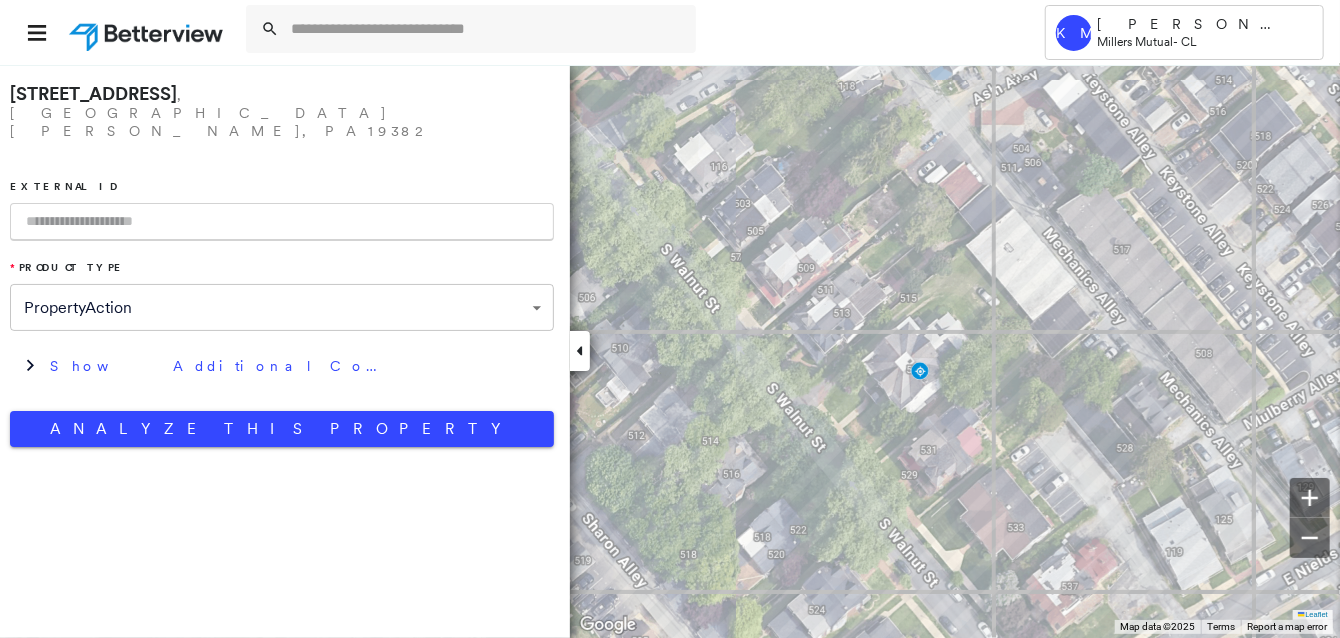 click at bounding box center (282, 222) 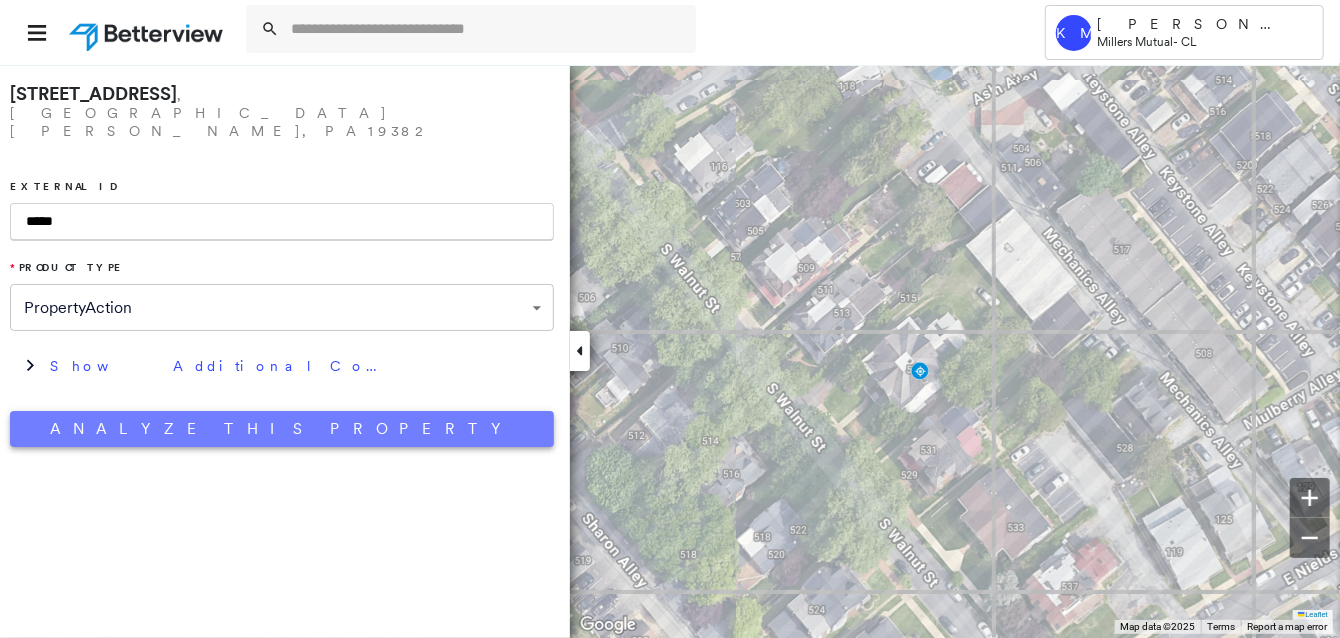 type on "*****" 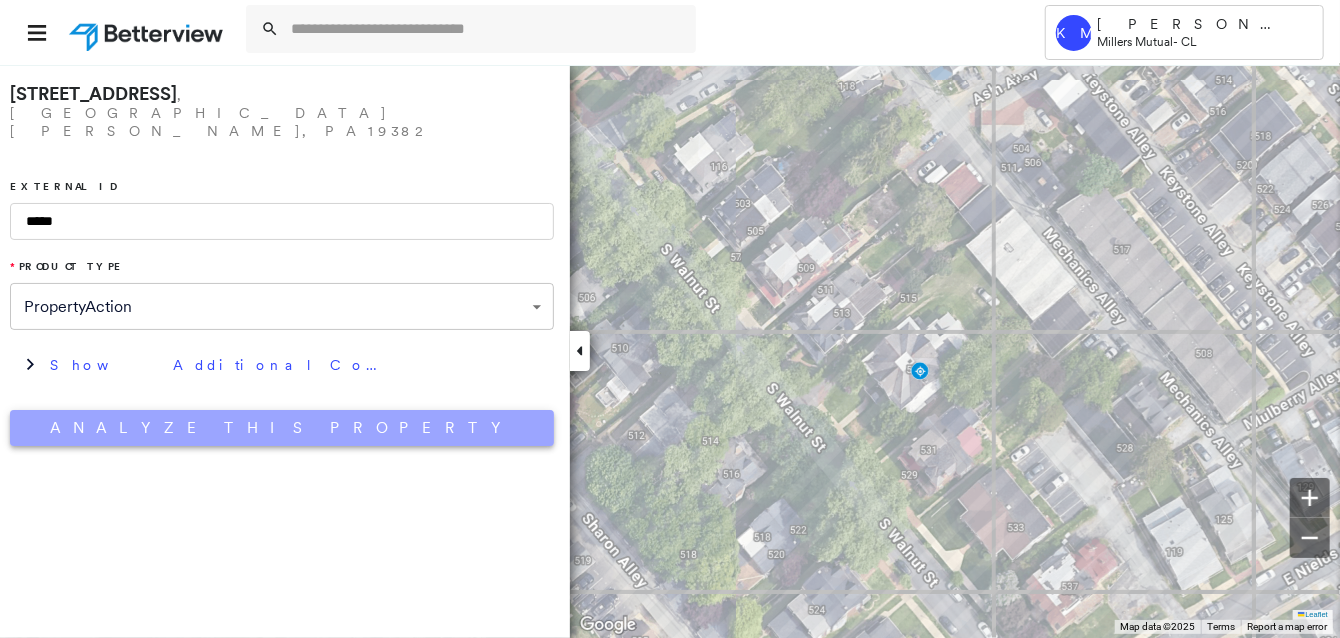 click on "Analyze This Property" at bounding box center (282, 428) 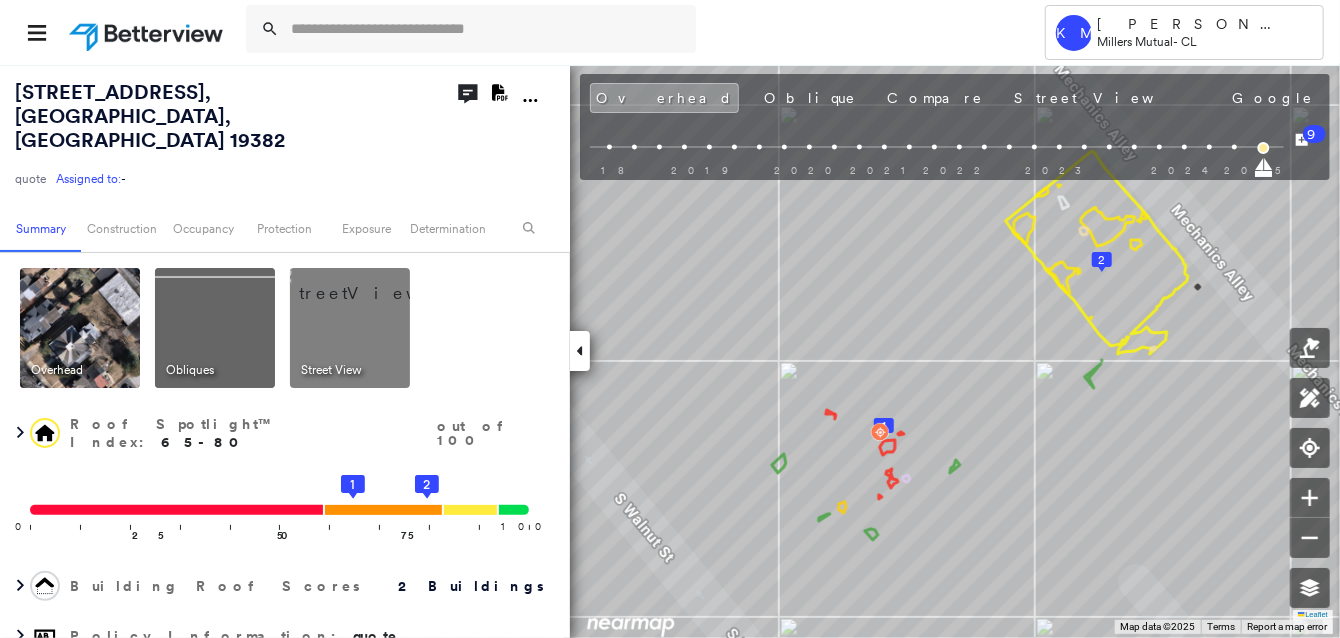 click at bounding box center [374, 283] 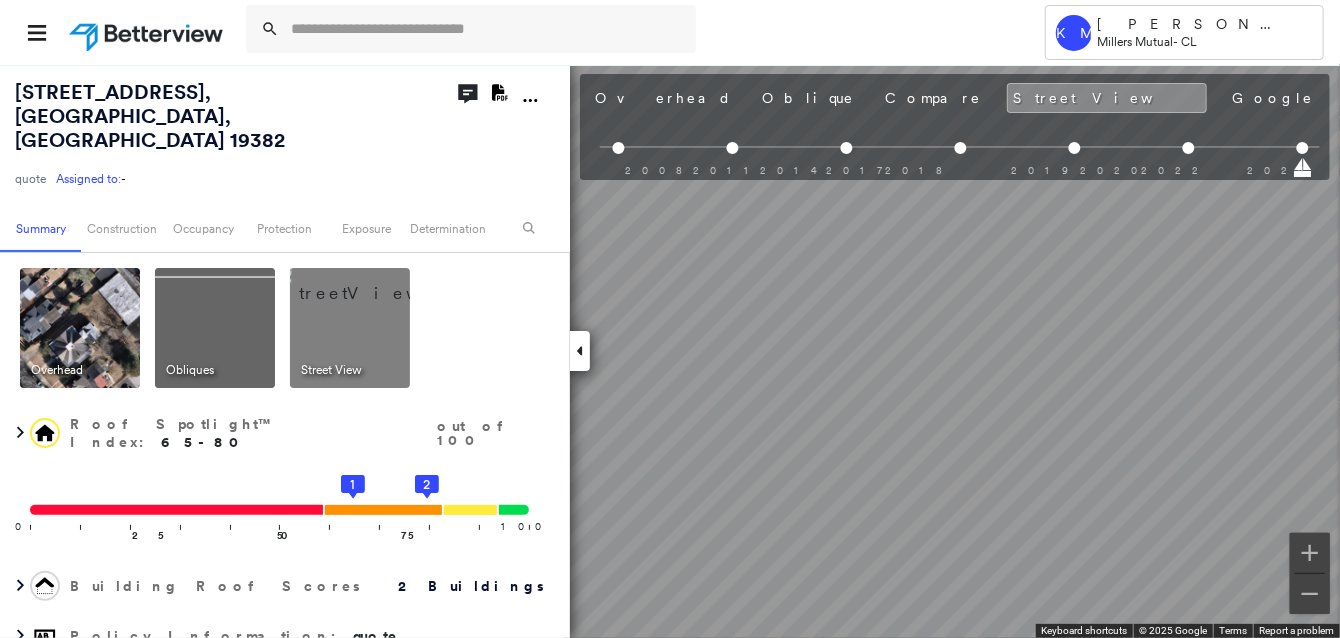 scroll, scrollTop: 0, scrollLeft: 425, axis: horizontal 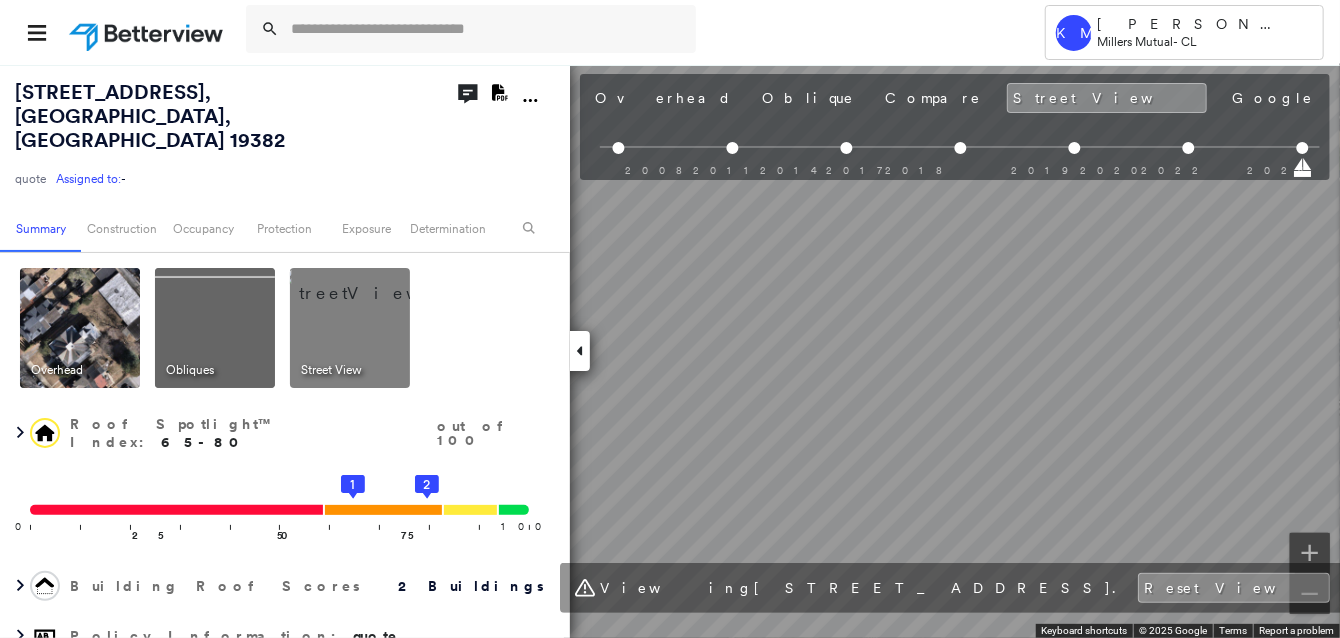 click on "Tower KM [PERSON_NAME] Matter Millers Mutual  -   CL [STREET_ADDRESS] quote Assigned to:  - Assigned to:  - quote Assigned to:  - Open Comments Download PDF Report Summary Construction Occupancy Protection Exposure Determination Overhead Obliques Street View Roof Spotlight™ Index :  65-80 out of 100 0 100 25 50 75 1 2 Building Roof Scores 2 Buildings Policy Information :  quote Flags :  3 (0 cleared, 3 uncleared) Construction Roof Spotlights :  Patching, Ponding, Staining, Worn Shingles, Overhang and 3 more Property Features :  Significantly Stained Pavement Roof Size & Shape :  2 buildings  Occupancy Protection Exposure FEMA Risk Index Flood Regional Hazard: 3   out of  5 Additional Perils Determination Flags :  3 (0 cleared, 3 uncleared) Uncleared Flags (3) Cleared Flags  (0) Damage Flagged [DATE] Clear MED Medium Flagged [DATE] Clear LOW Low Priority Flagged [DATE] Clear Action Taken New Entry History Quote/New Business Terms & Conditions Added ACV Endorsement General Save" at bounding box center (670, 319) 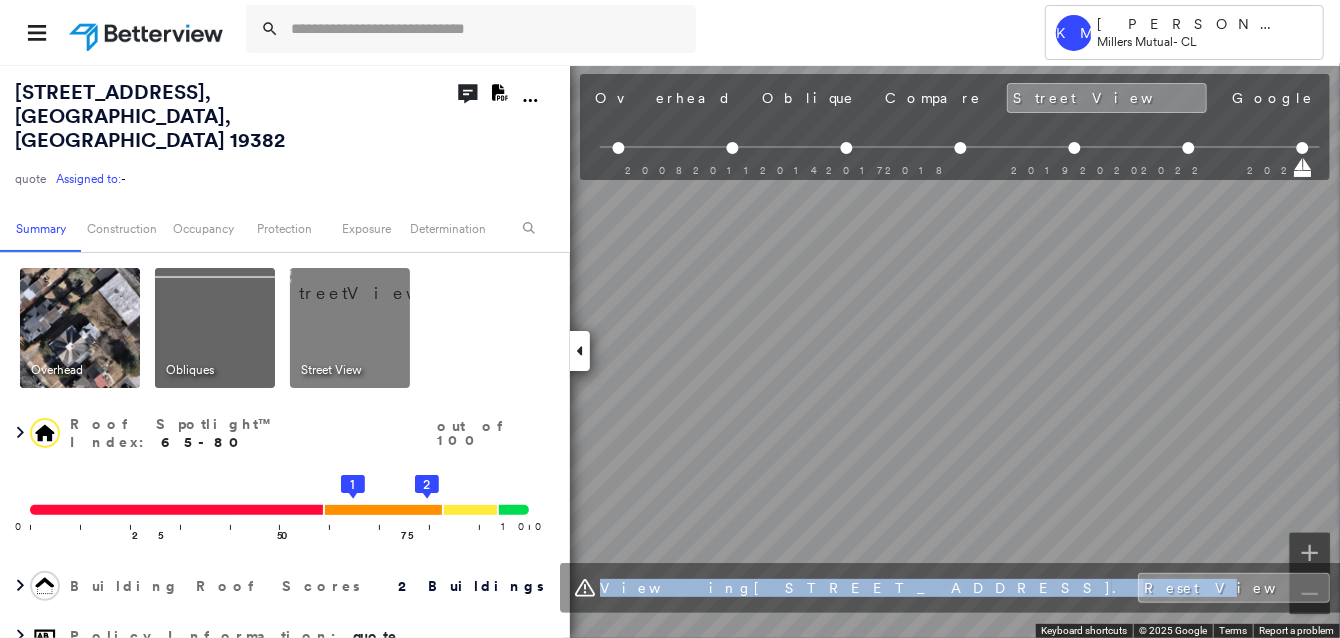 click on "← Move left → Move right ↑ Move up ↓ Move down + Zoom in - Zoom out             [STREET_ADDRESS][US_STATE]       [STREET_ADDRESS][GEOGRAPHIC_DATA] on Google Maps        Custom Imagery                 This image is no longer available Keyboard shortcuts Map Data © 2025 Google © 2025 Google Terms Report a problem Viewing  [STREET_ADDRESS] Reset View" at bounding box center (670, 351) 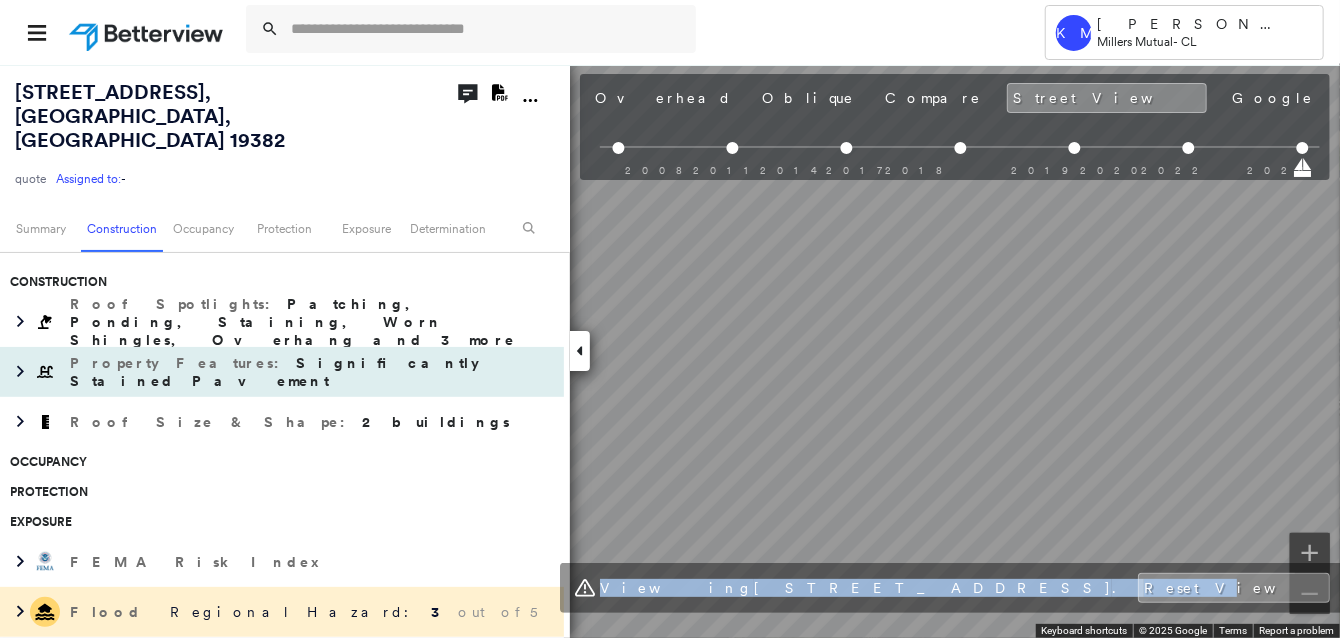 scroll, scrollTop: 400, scrollLeft: 0, axis: vertical 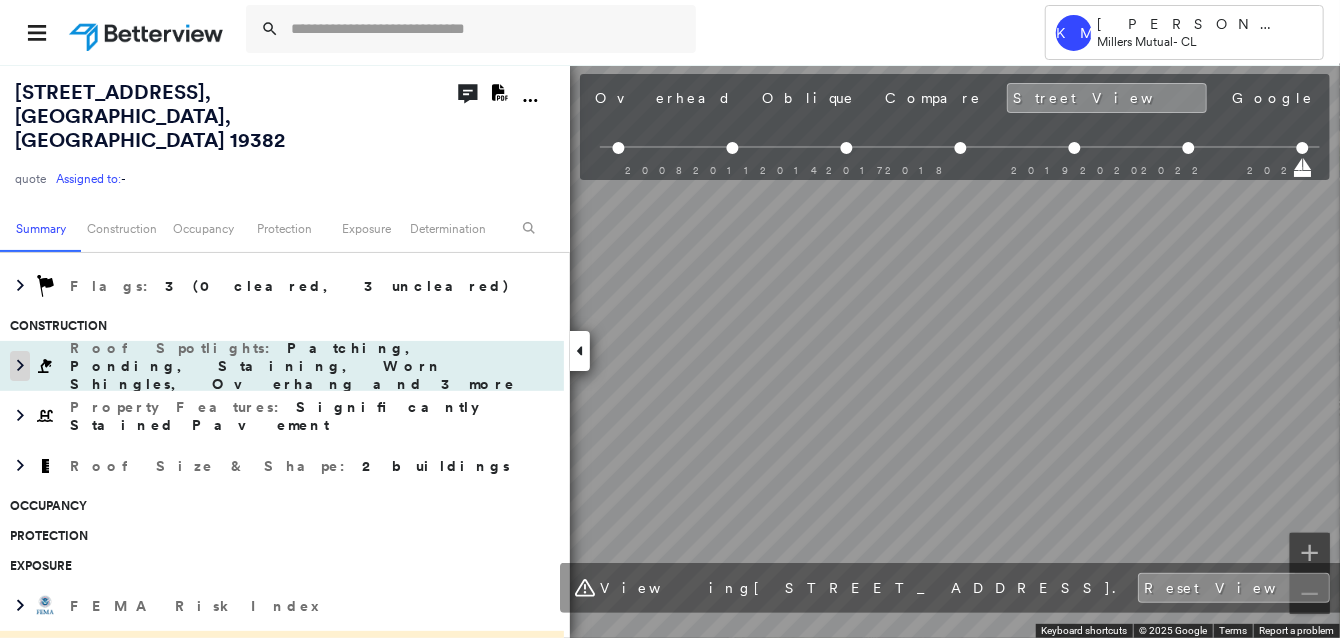 click 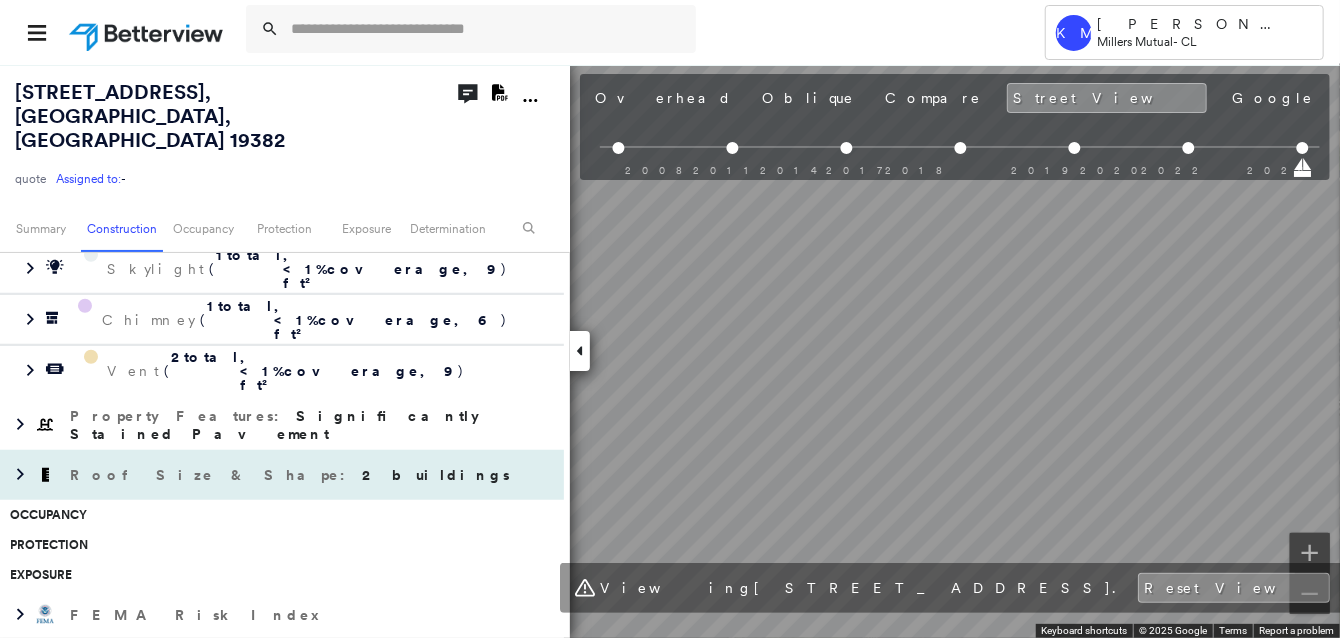 scroll, scrollTop: 800, scrollLeft: 0, axis: vertical 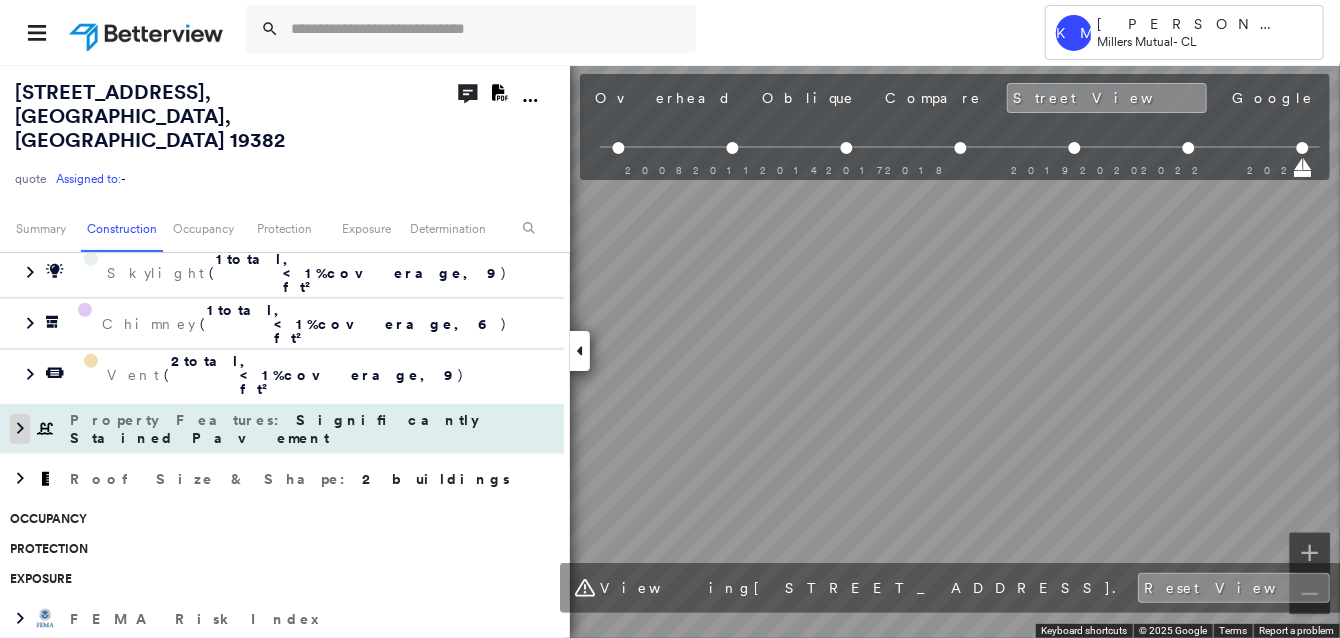 click 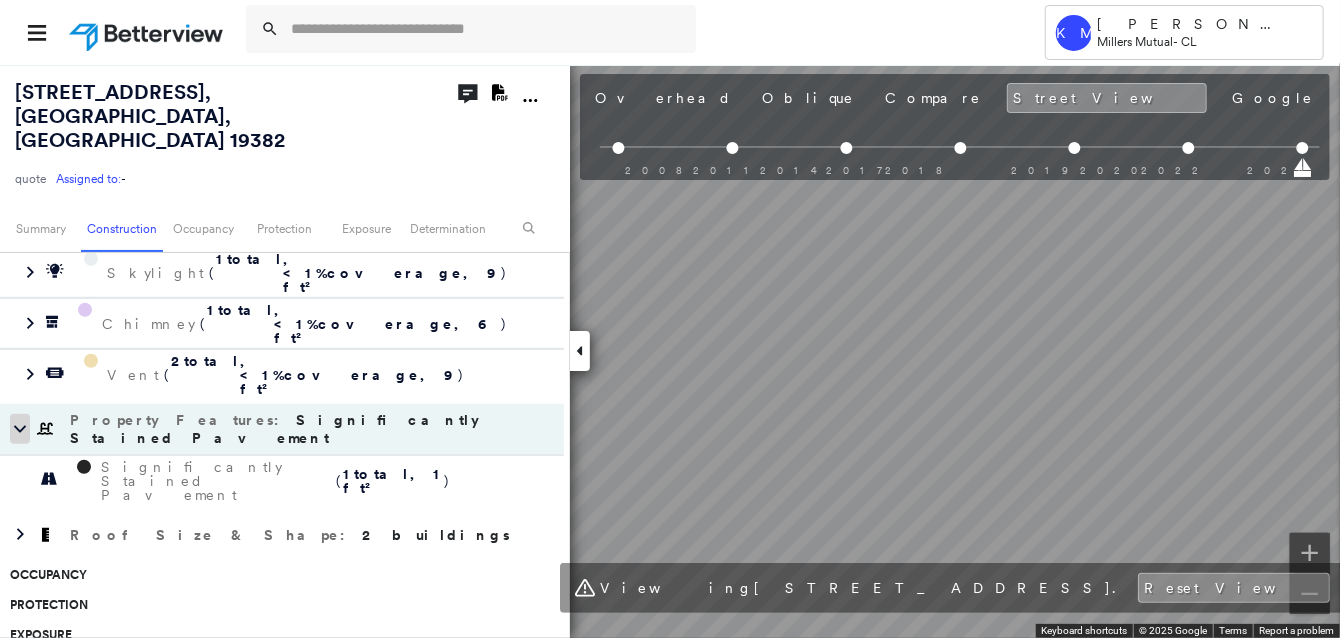 scroll, scrollTop: 900, scrollLeft: 0, axis: vertical 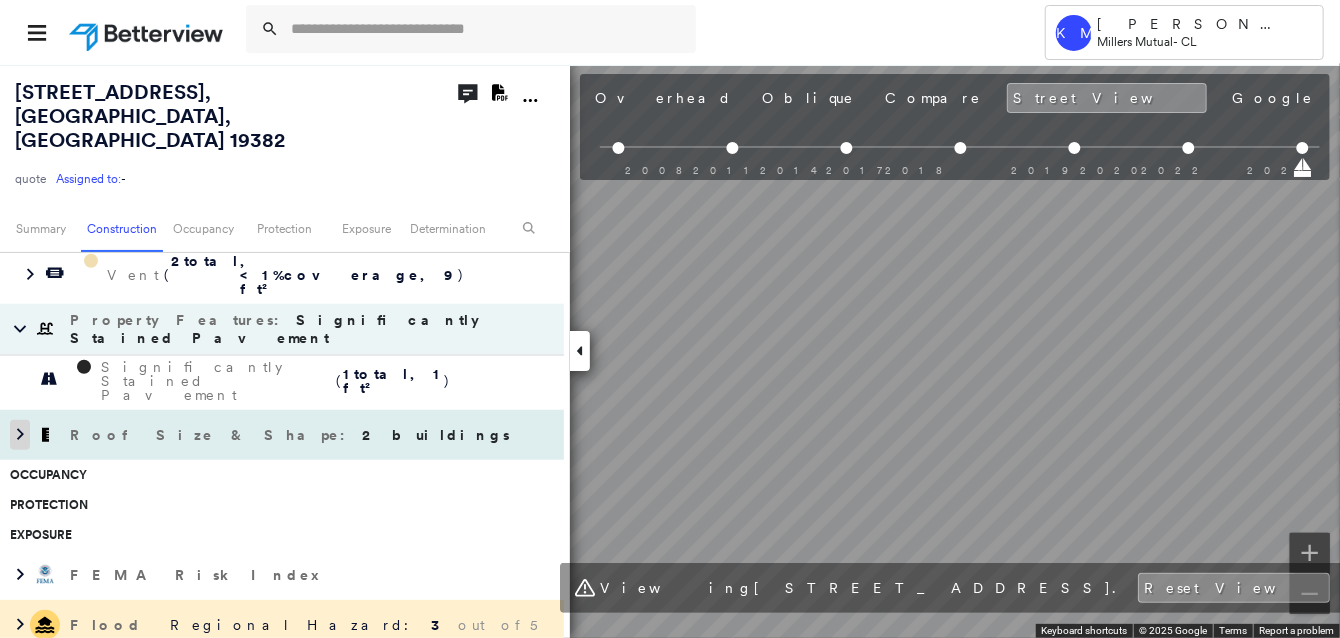 click at bounding box center (20, 435) 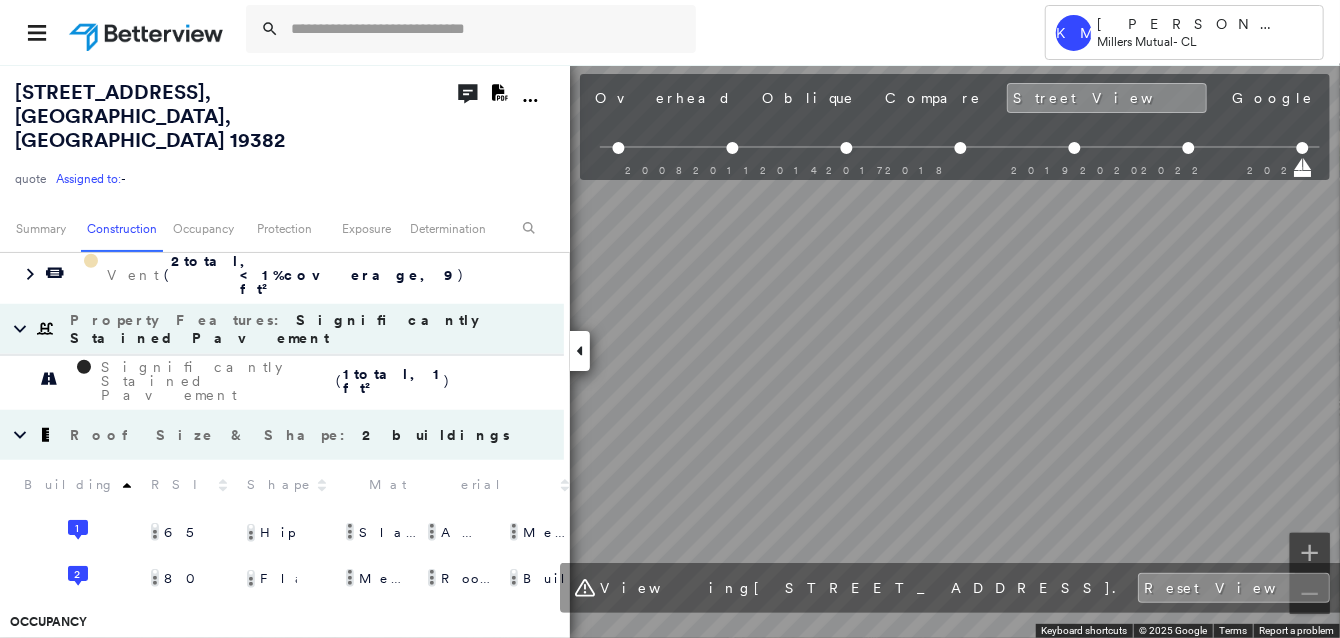 click on "Tower KM [PERSON_NAME] Matter Millers Mutual  -   CL [STREET_ADDRESS] quote Assigned to:  - Assigned to:  - quote Assigned to:  - Open Comments Download PDF Report Summary Construction Occupancy Protection Exposure Determination Overhead Obliques Street View Roof Spotlight™ Index :  65-80 out of 100 0 100 25 50 75 1 2 Building Roof Scores 2 Buildings Policy Information :  quote Flags :  3 (0 cleared, 3 uncleared) Construction Roof Spotlights :  Patching, Ponding, Staining, Worn Shingles, Overhang and 3 more Patching ( 1  total ,  <1 %  coverage,  7 ft² ) Ponding ( 10  total ,  8 %  coverage,  271 ft² ) Staining ( 1  total ,  83 %  coverage,  2,651 ft² ) Worn Shingles ( 6  total ,  1 %  coverage,  42 ft² ) Overhang ( 6  total ,  1 %  coverage,  47 ft² ) Skylight ( 1  total ,  <1 %  coverage,  9 ft² ) Chimney ( 1  total ,  <1 %  coverage,  6 ft² ) Vent ( 2  total ,  <1 %  coverage,  9 ft² ) Property Features :  Significantly Stained Pavement Significantly Stained Pavement ( 1" at bounding box center [670, 319] 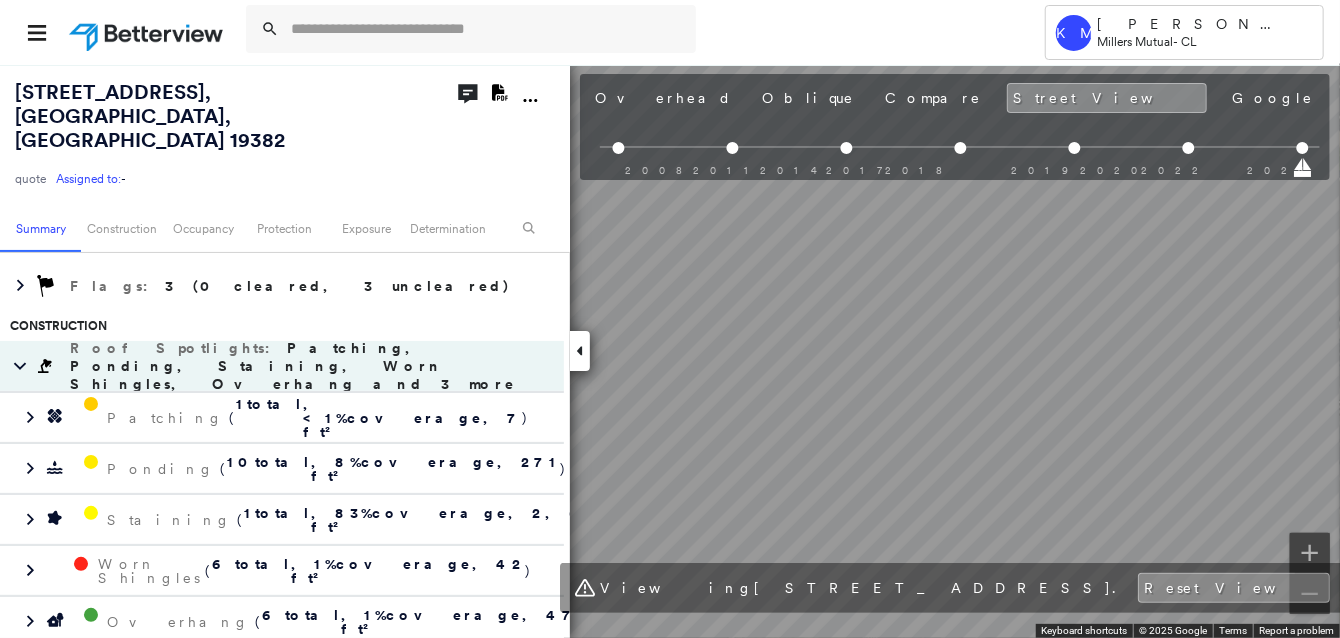 scroll, scrollTop: 0, scrollLeft: 0, axis: both 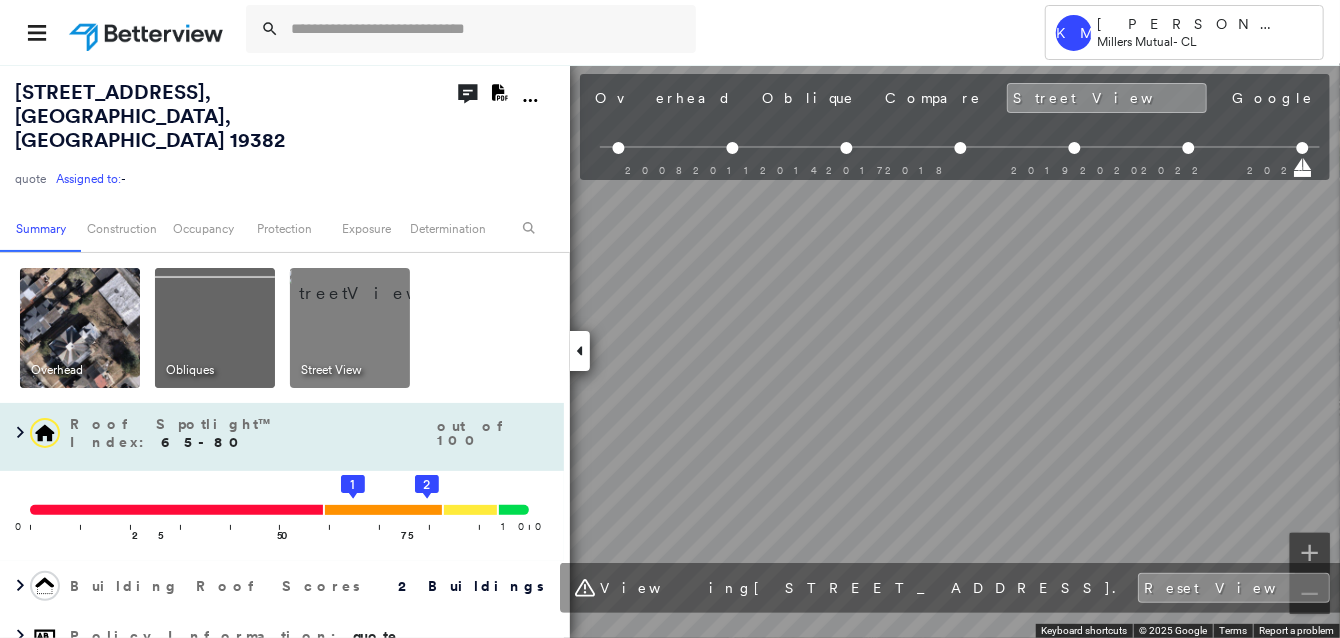 click at bounding box center (80, 328) 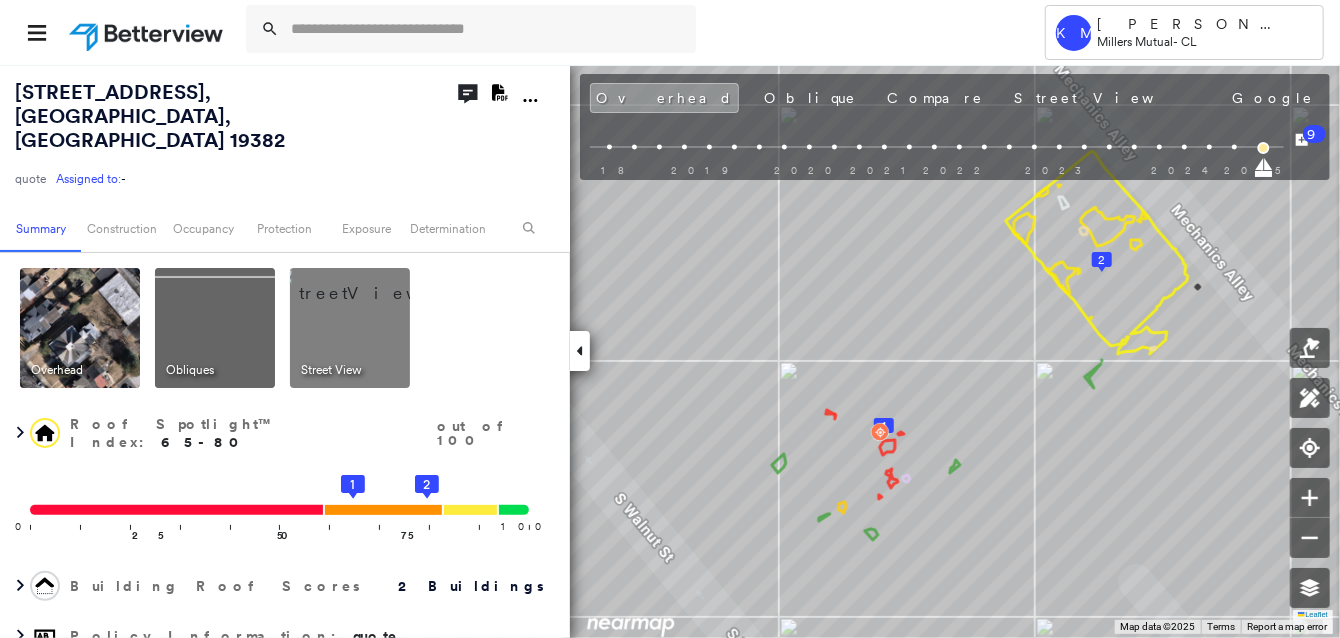 click at bounding box center [374, 283] 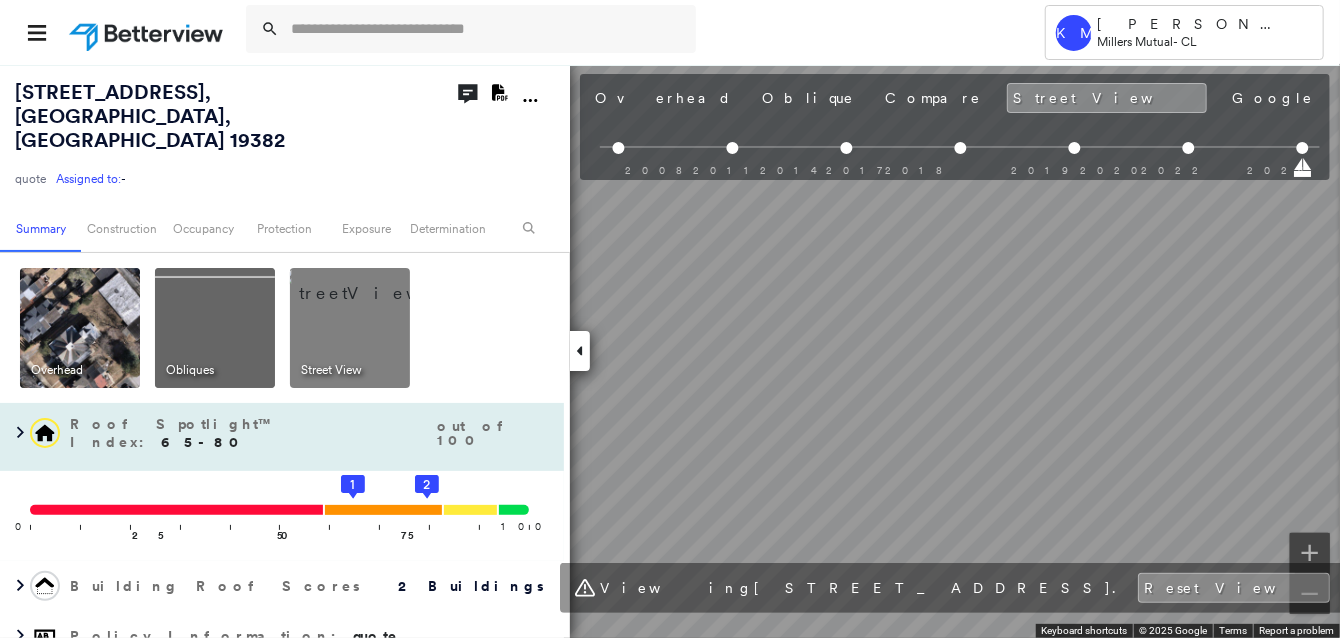 scroll, scrollTop: 0, scrollLeft: 425, axis: horizontal 